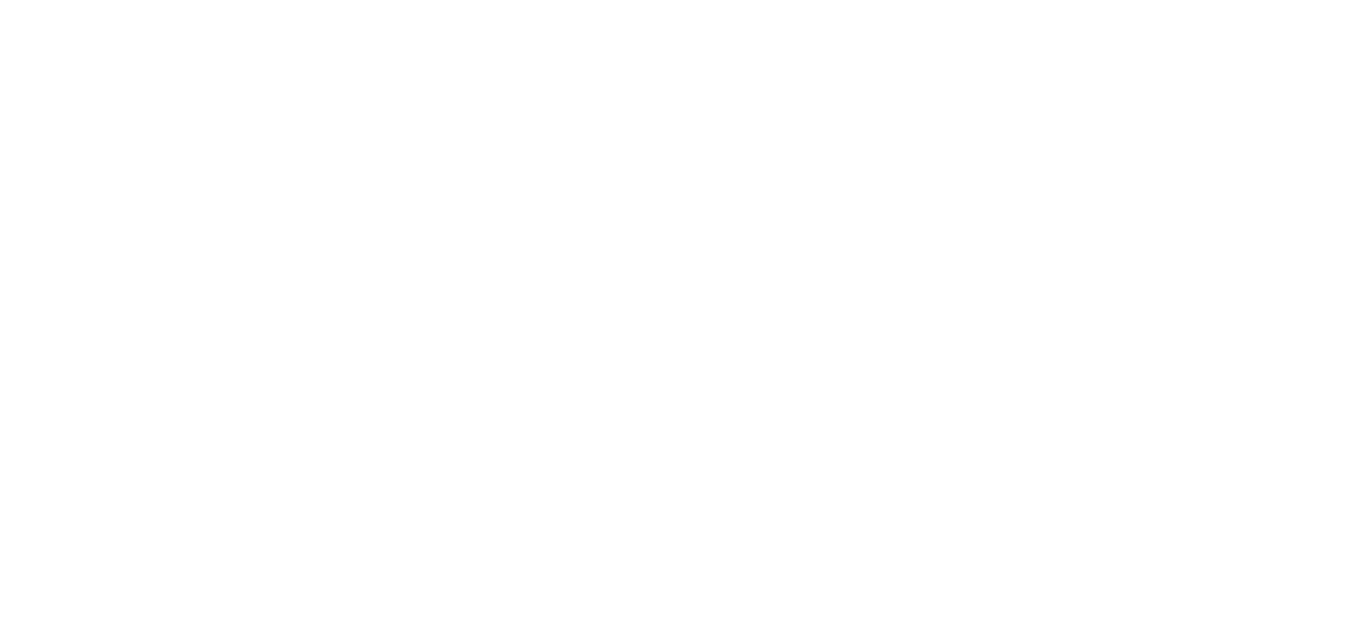 scroll, scrollTop: 0, scrollLeft: 0, axis: both 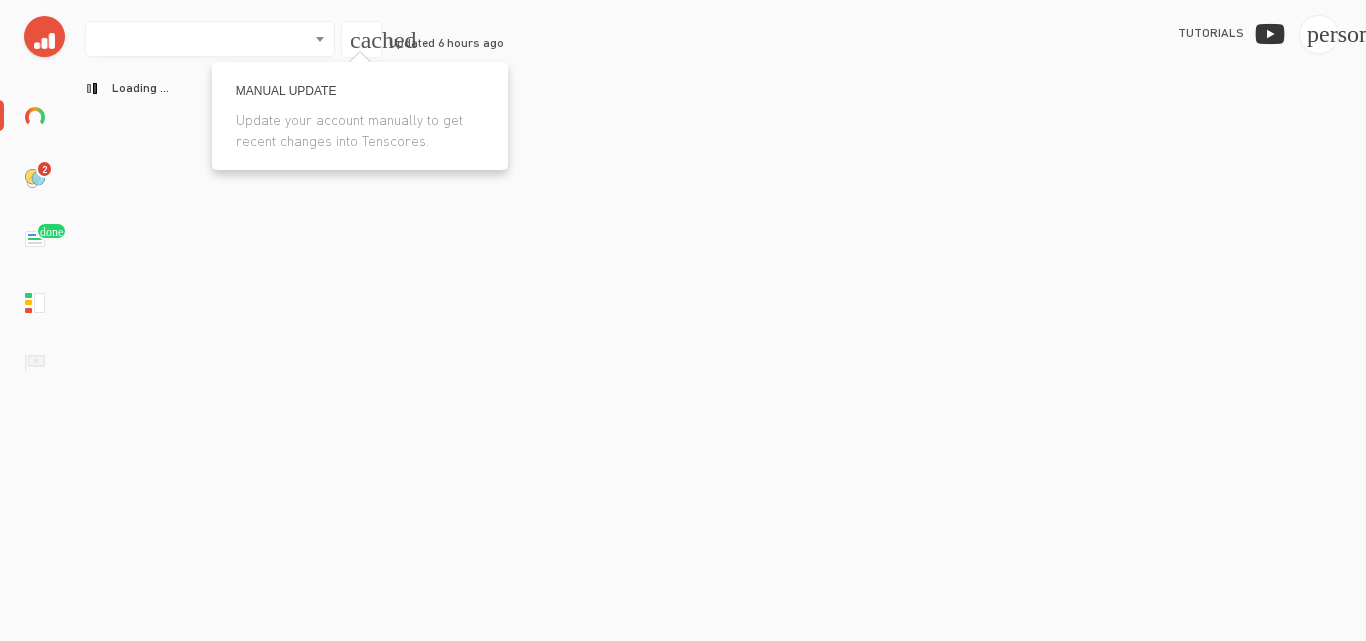 click on "cached" at bounding box center (360, 40) 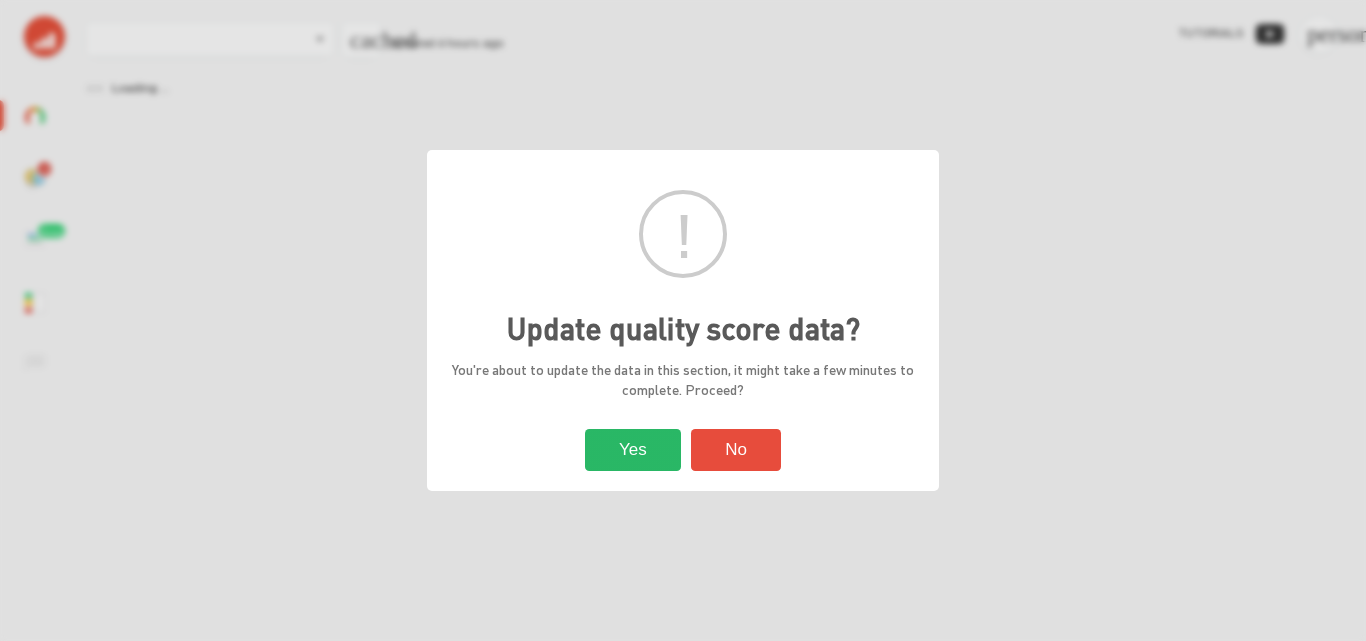 click on "Yes" at bounding box center [633, 449] 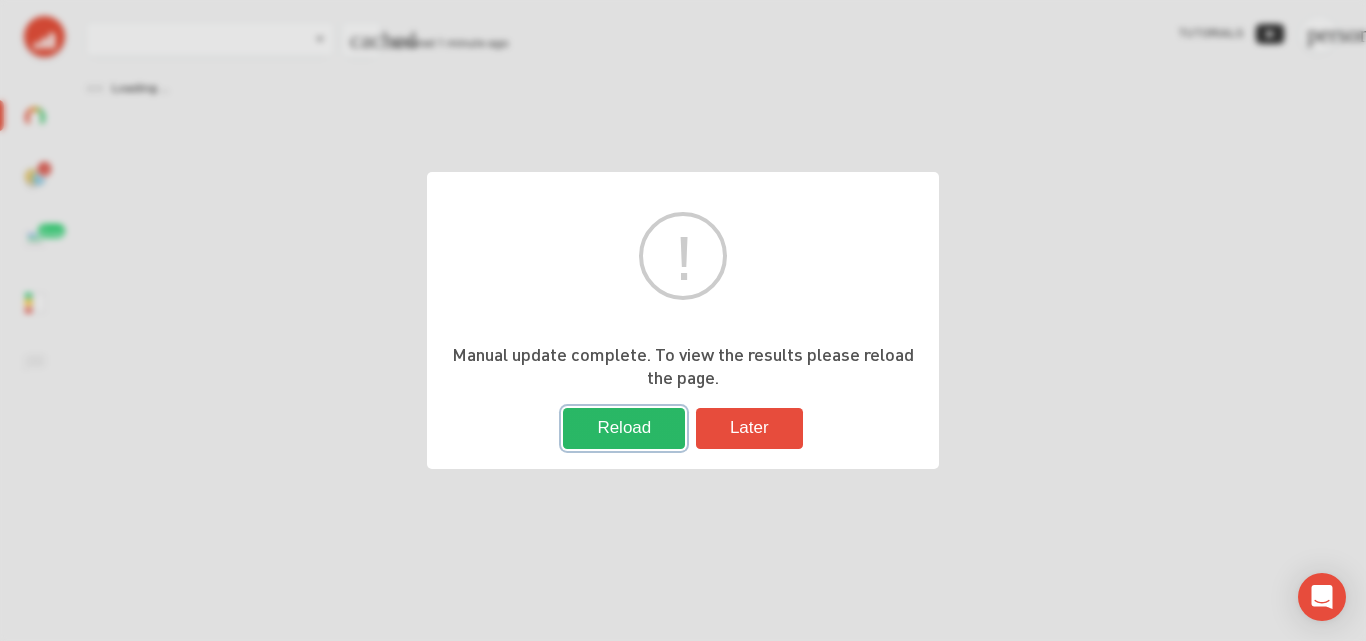 click on "Reload" at bounding box center (624, 428) 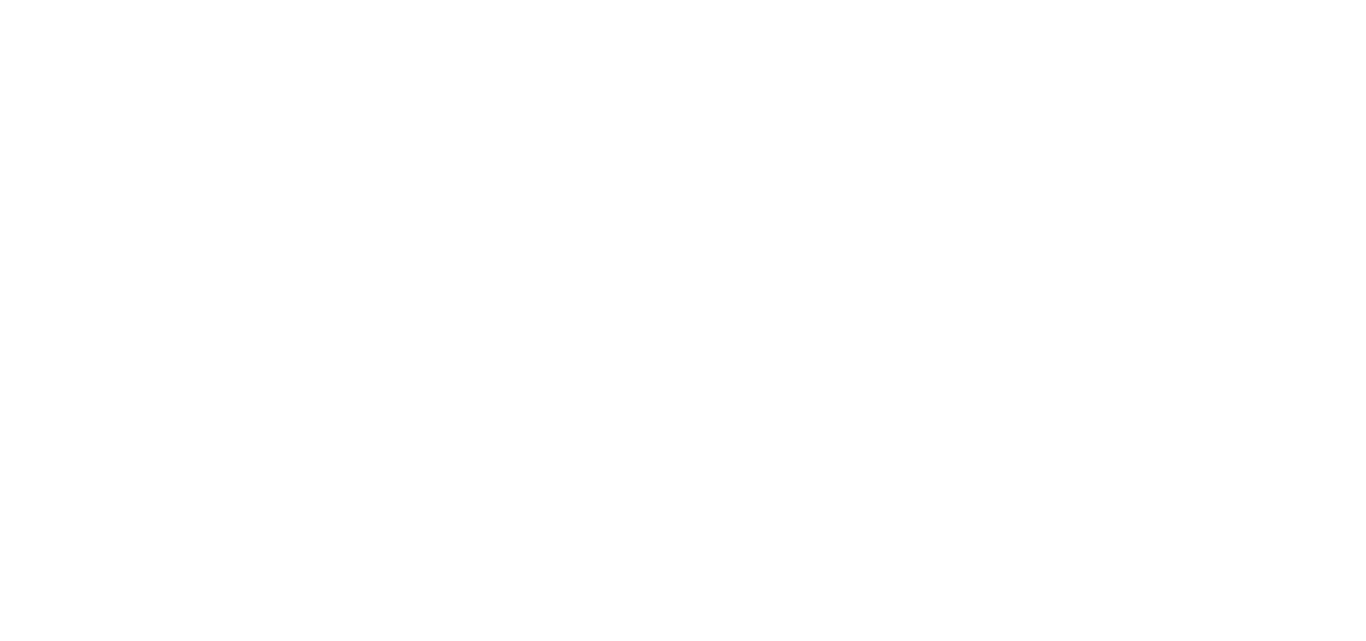 scroll, scrollTop: 0, scrollLeft: 0, axis: both 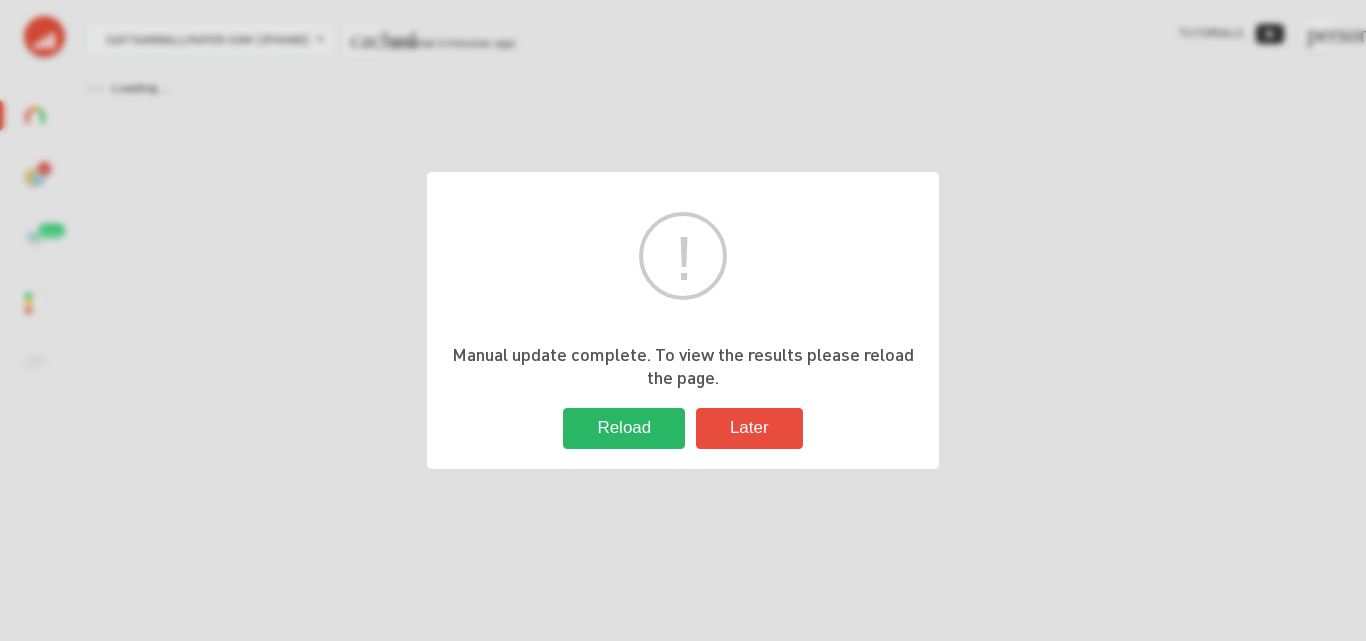 click on "Reload" at bounding box center [624, 428] 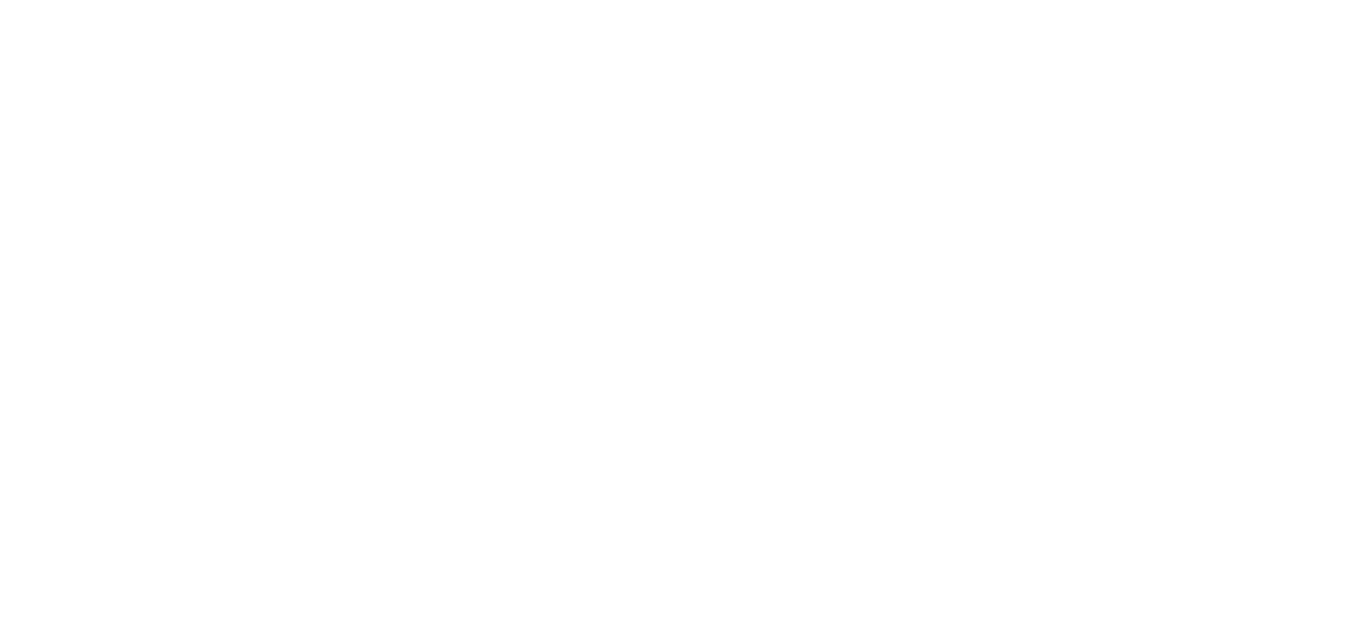 scroll, scrollTop: 0, scrollLeft: 0, axis: both 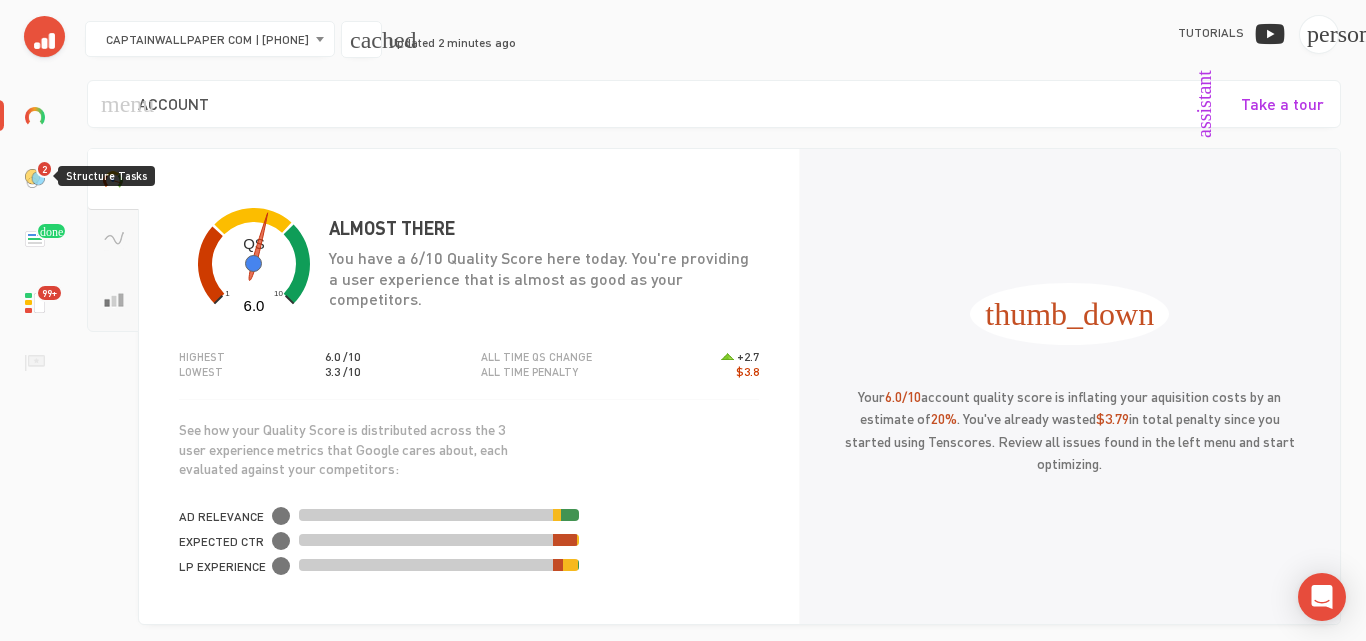 click on "2" at bounding box center (44, 169) 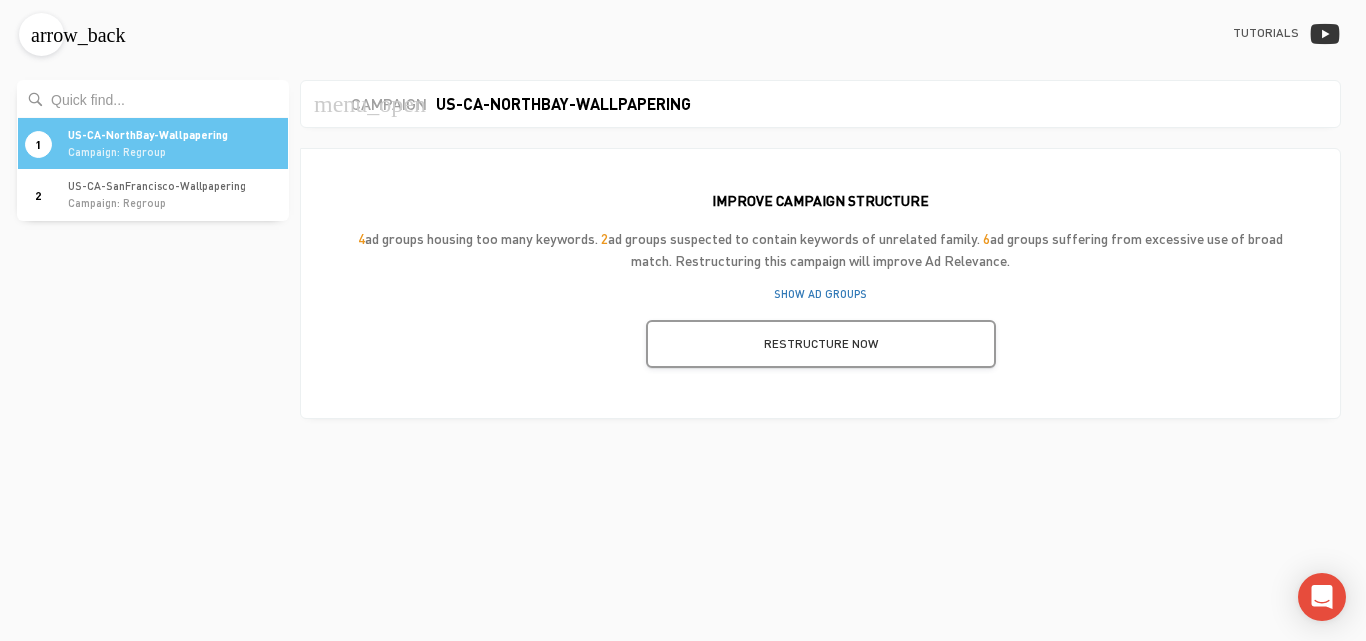 click on "arrow_back" at bounding box center (78, 35) 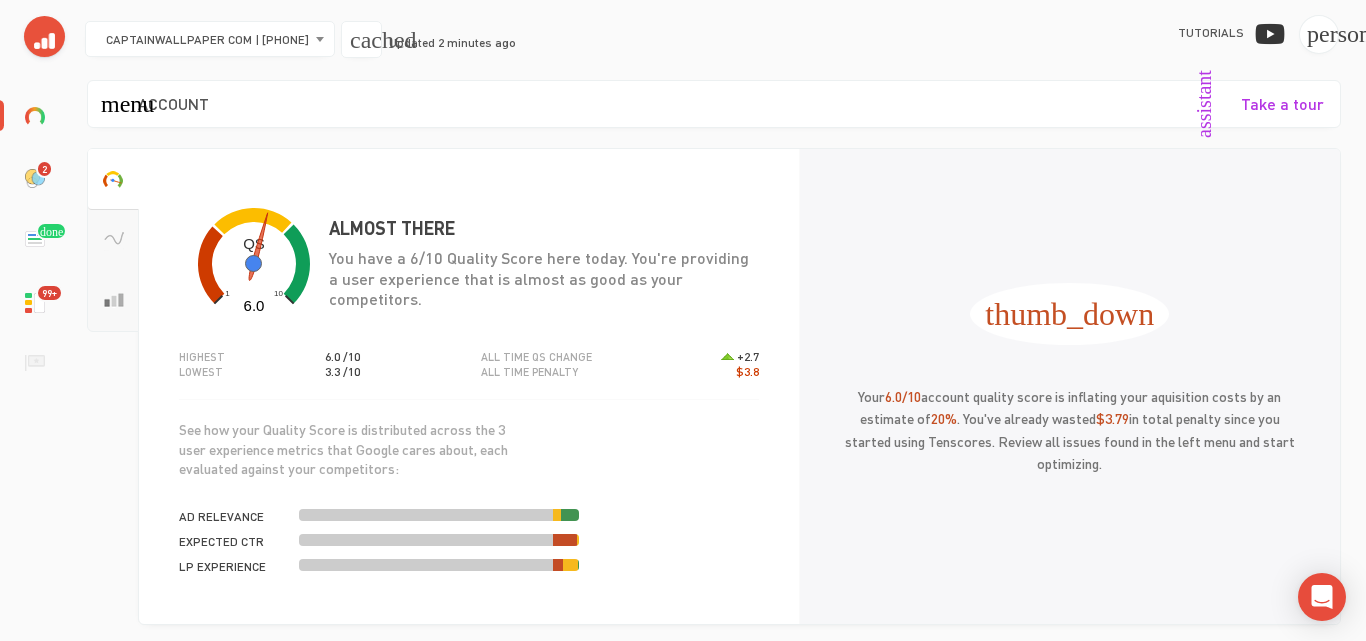 click on "menu" at bounding box center [127, 104] 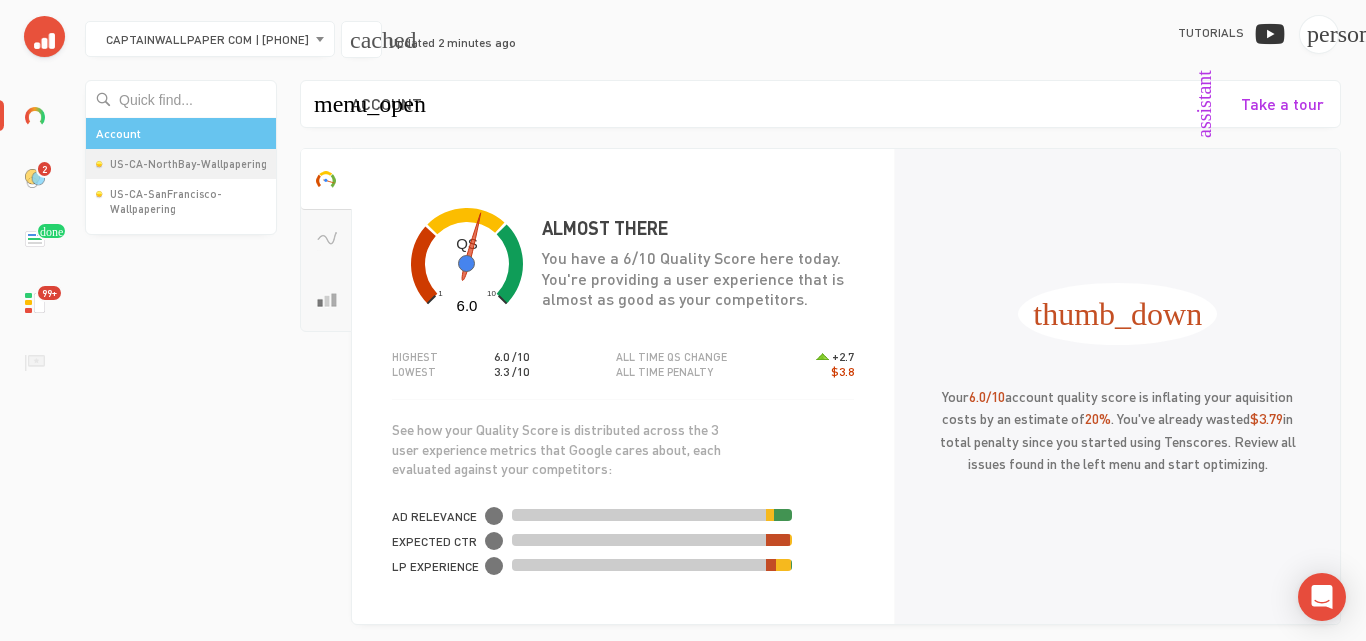 click on "US-CA-NorthBay-Wallpapering" at bounding box center [187, 164] 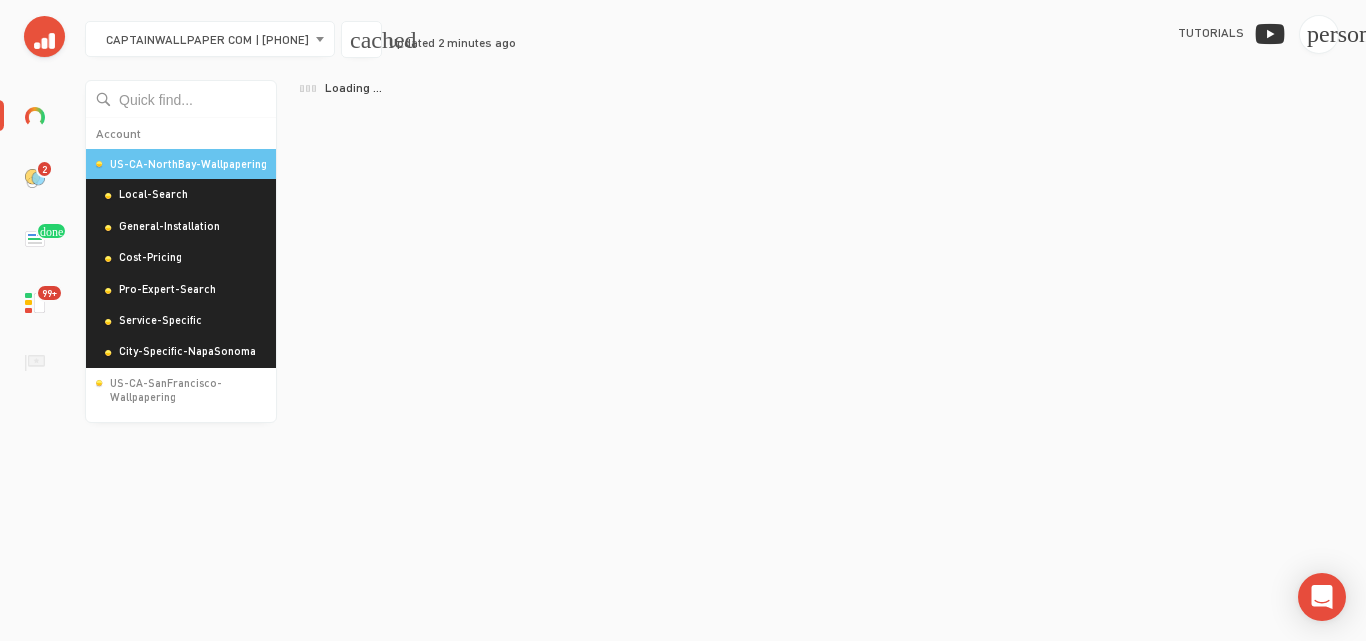 scroll, scrollTop: 0, scrollLeft: 1, axis: horizontal 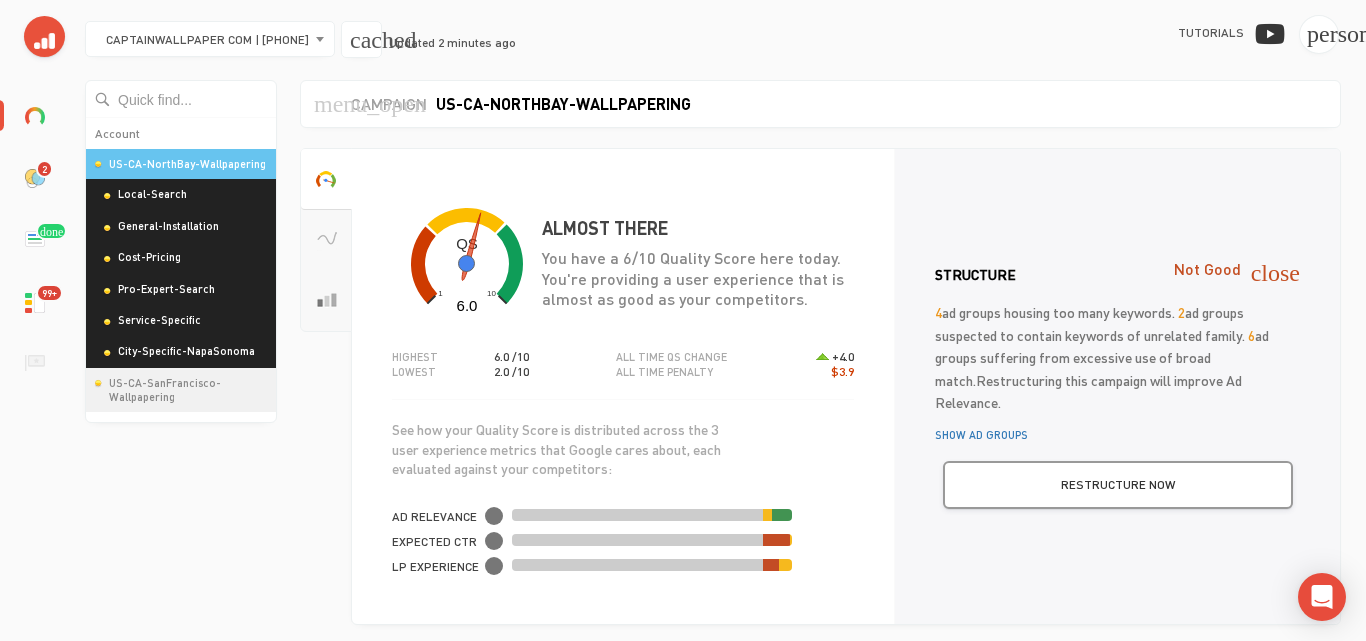 click on "US-CA-SanFrancisco-Wallpapering" at bounding box center (186, 390) 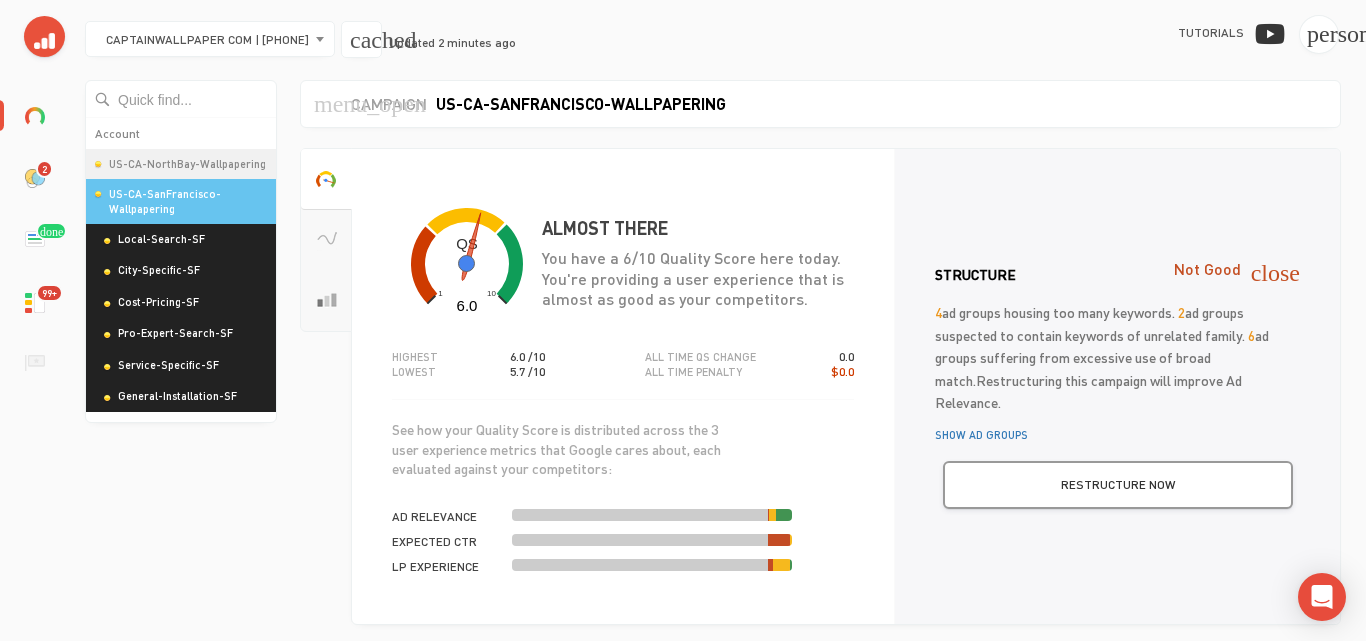 click on "US-CA-NorthBay-Wallpapering" at bounding box center (186, 164) 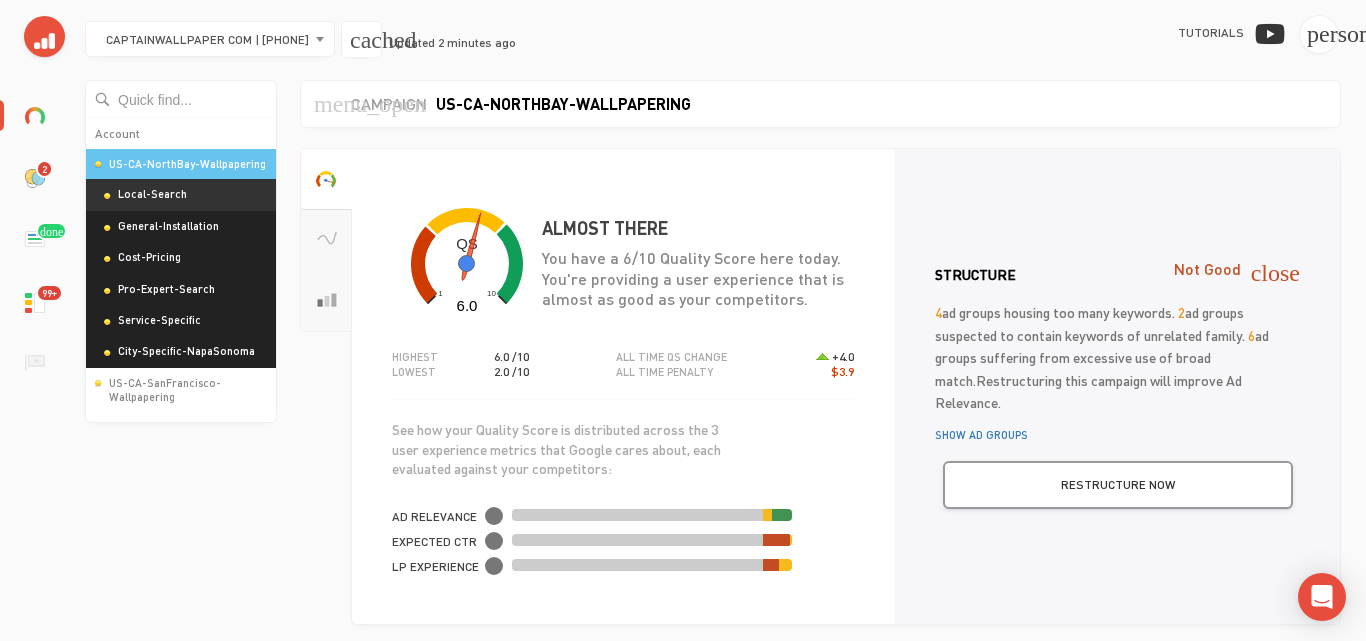 click on "Local-Search" at bounding box center (184, 194) 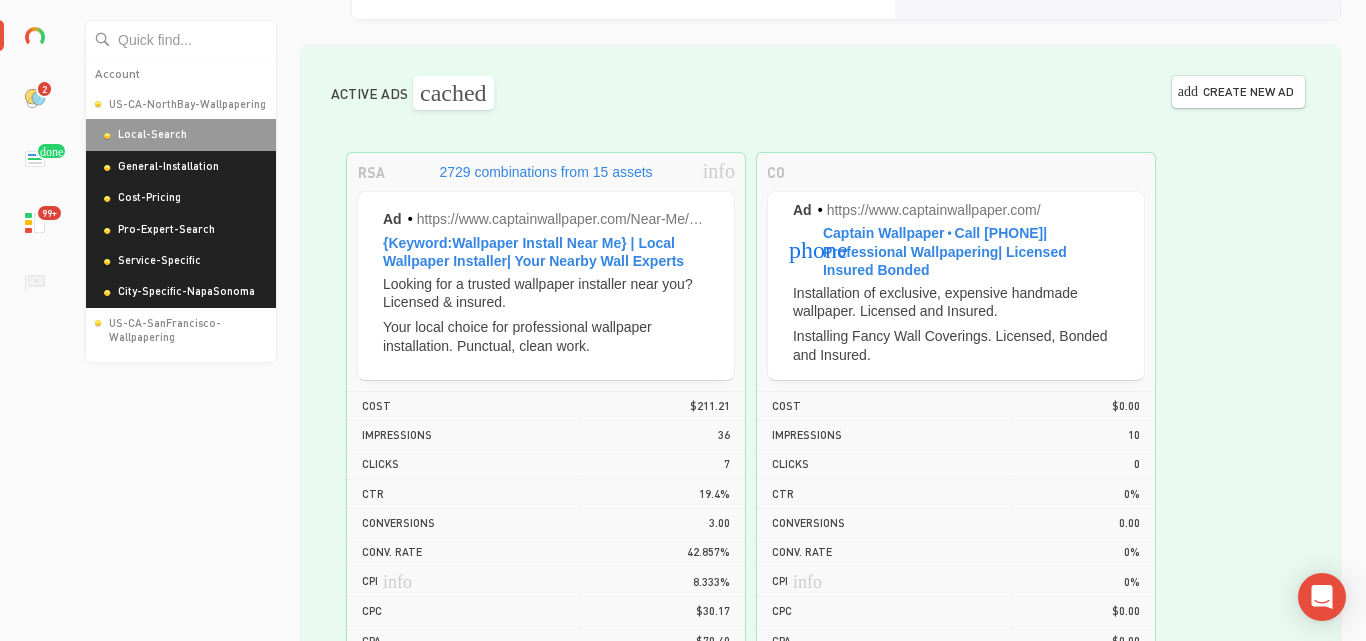 scroll, scrollTop: 700, scrollLeft: 0, axis: vertical 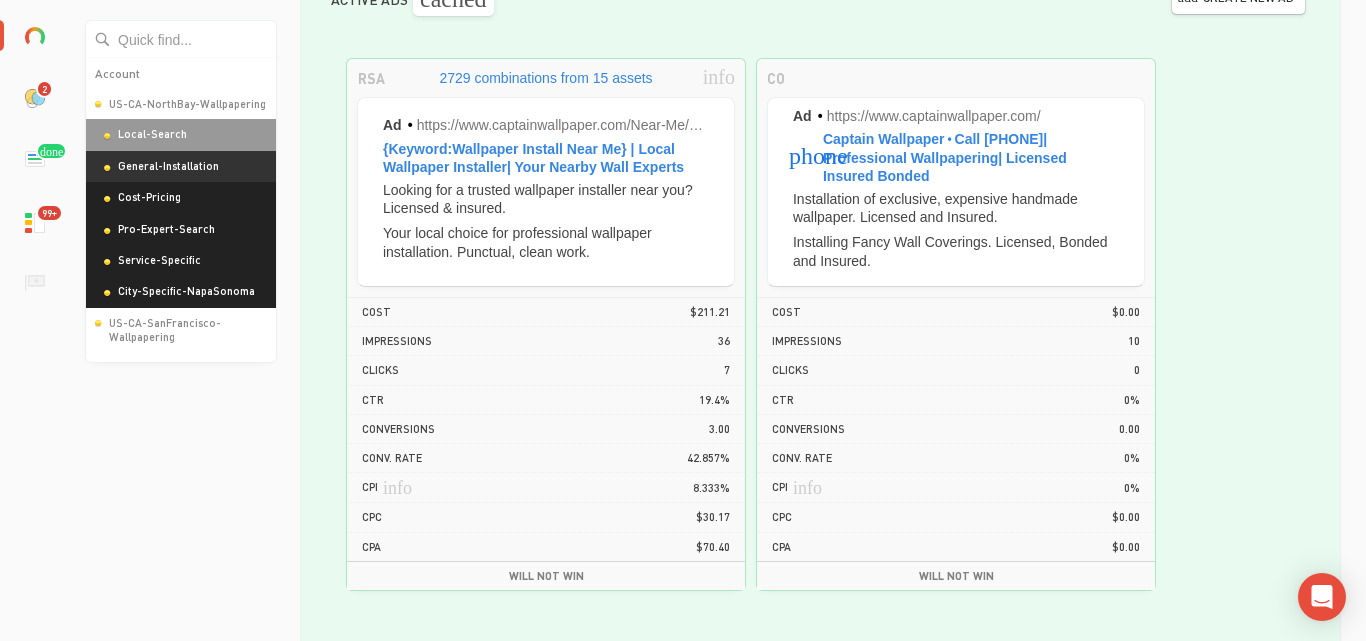 click on "General-Installation" at bounding box center [184, 166] 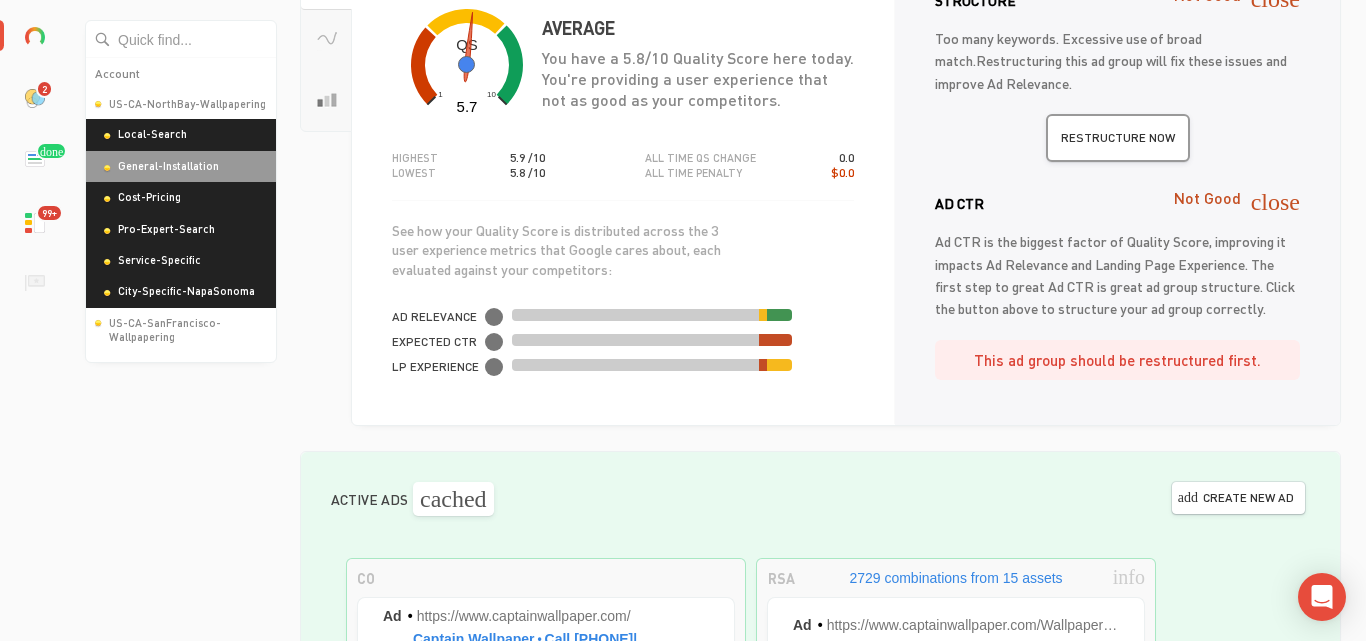 scroll, scrollTop: 600, scrollLeft: 0, axis: vertical 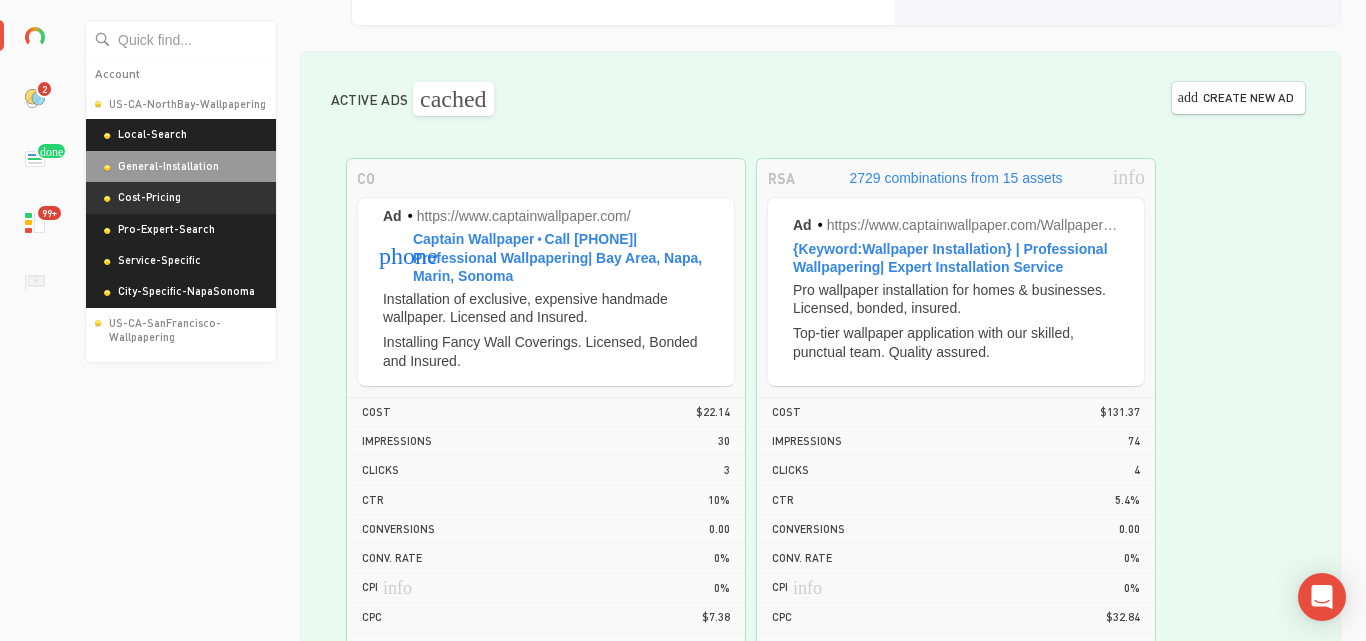 click on "Cost-Pricing" at bounding box center [184, 197] 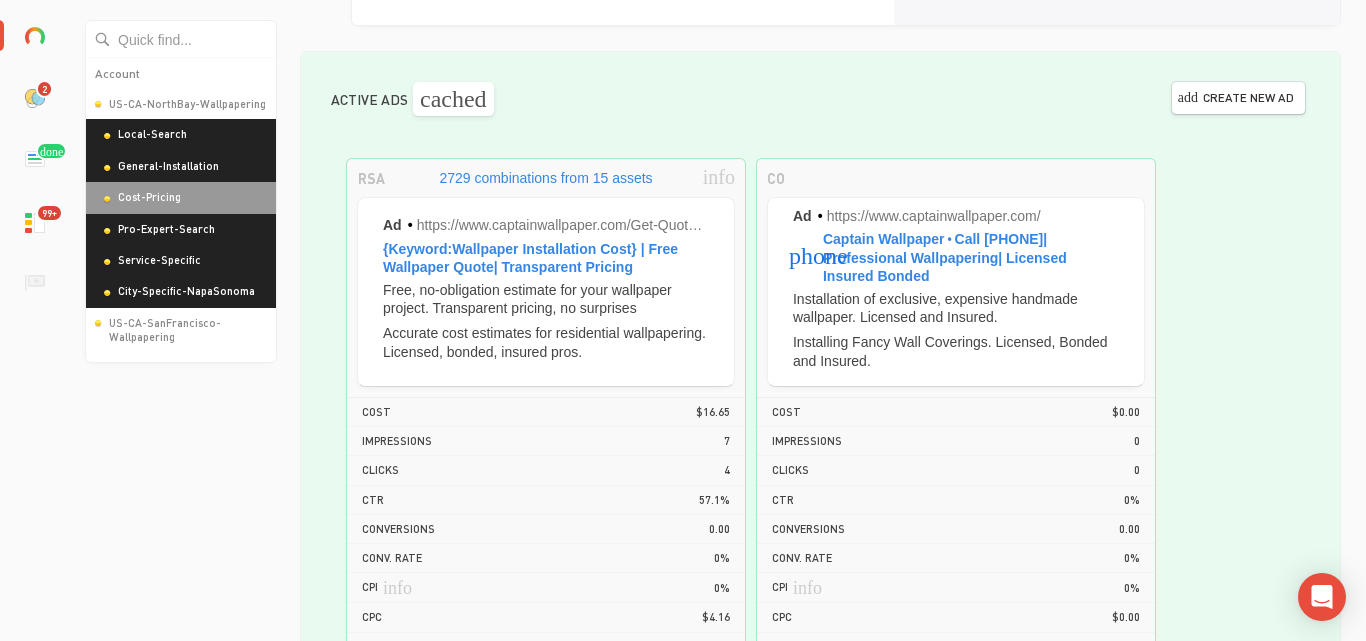 scroll, scrollTop: 700, scrollLeft: 0, axis: vertical 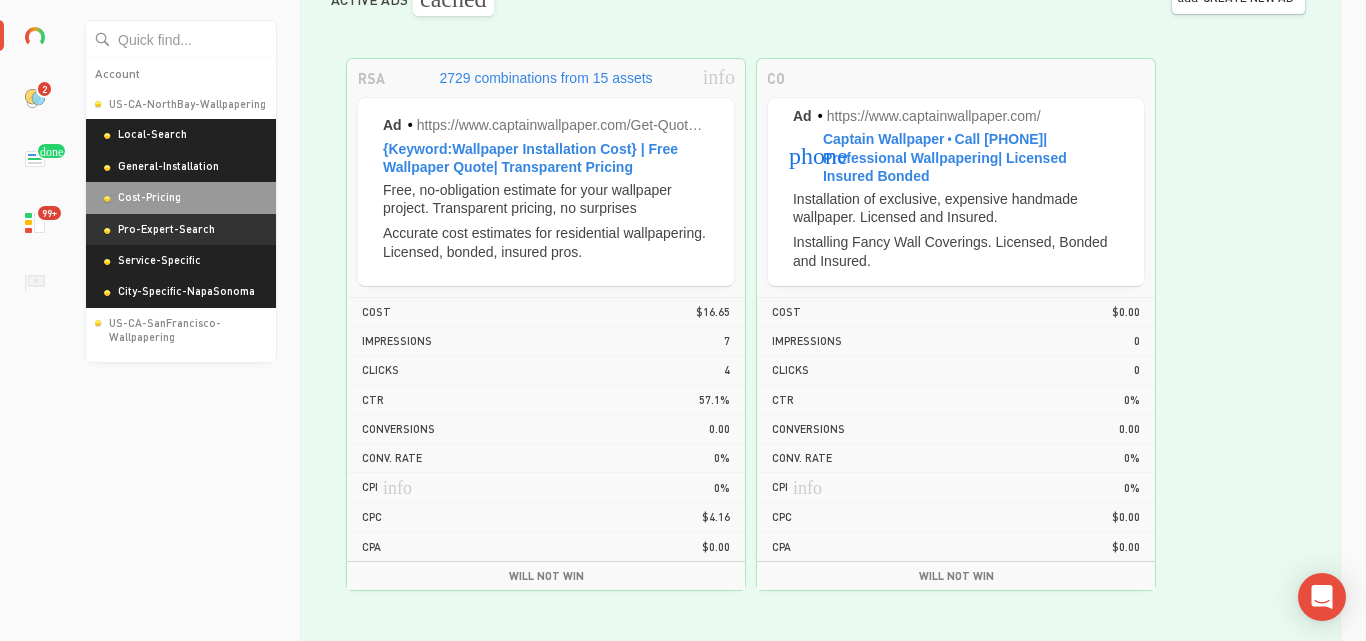 click on "Pro-Expert-Search" at bounding box center [184, 229] 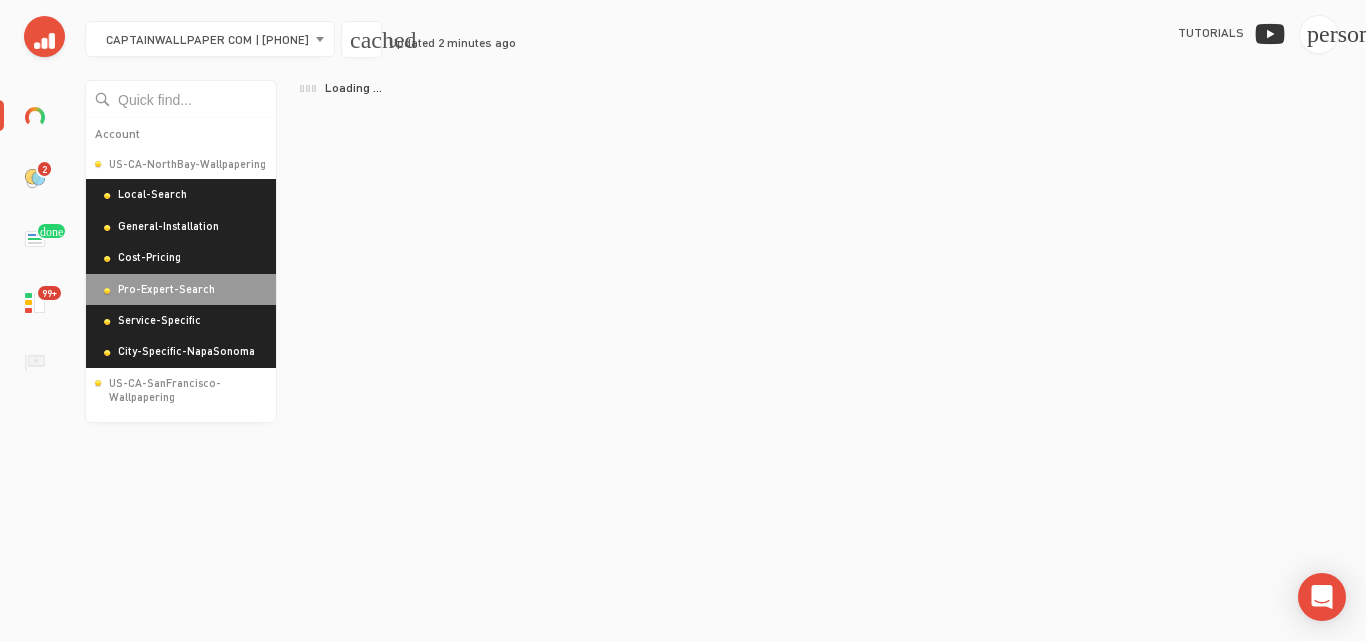 scroll, scrollTop: 0, scrollLeft: 0, axis: both 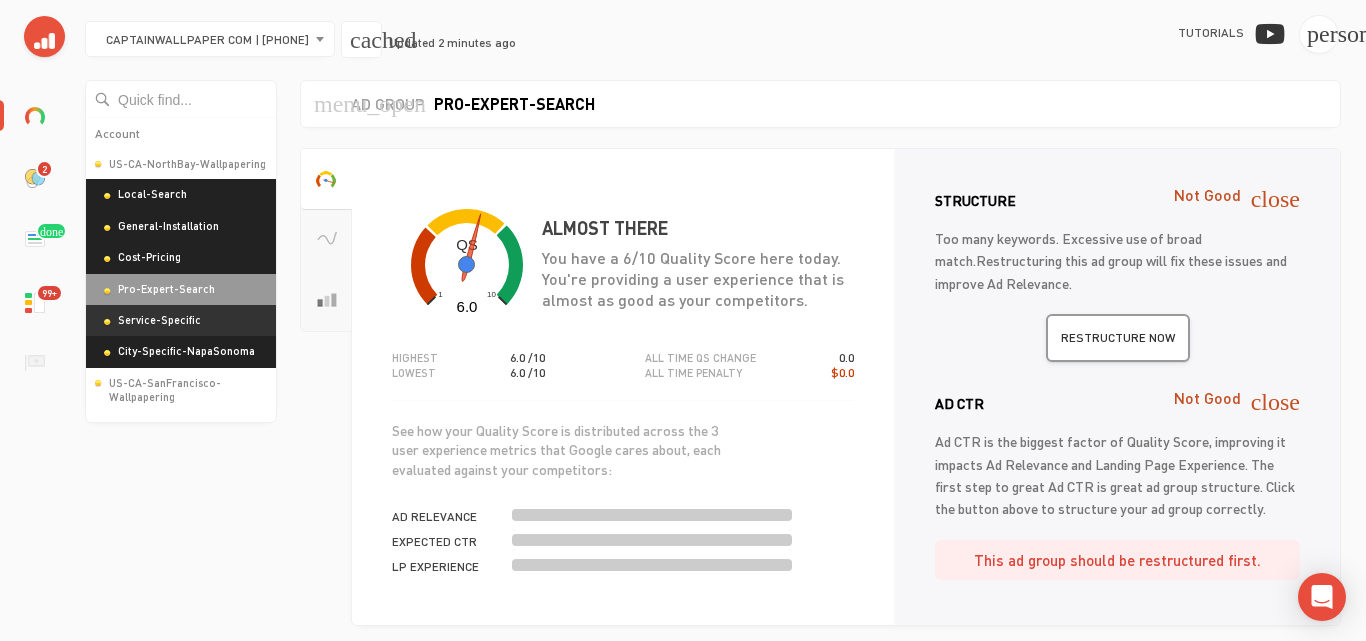click on "Service-Specific" at bounding box center [184, 320] 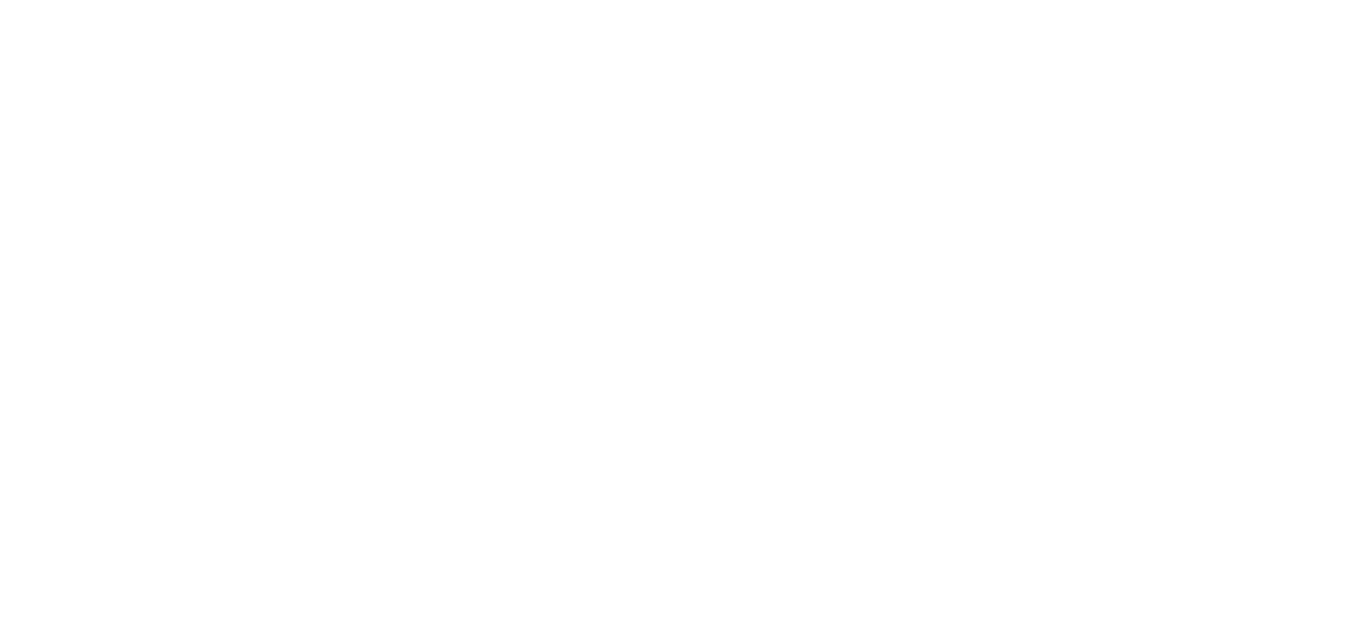 scroll, scrollTop: 0, scrollLeft: 0, axis: both 